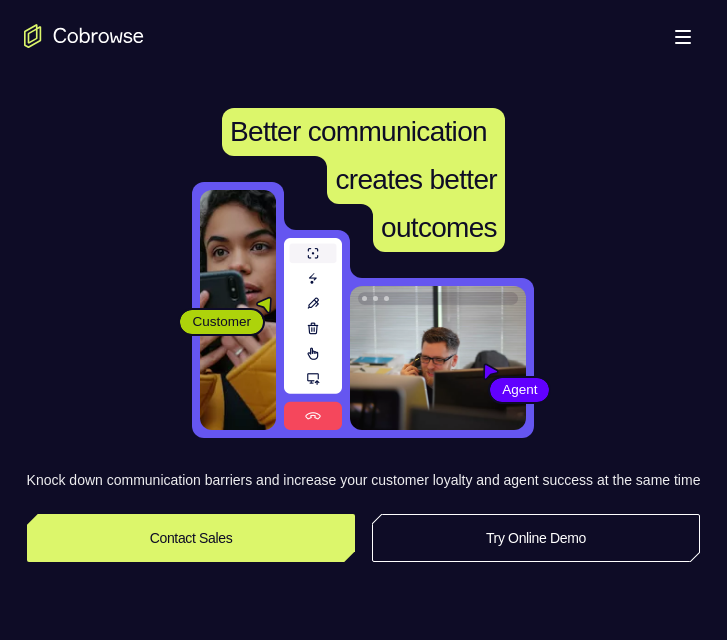 scroll, scrollTop: 0, scrollLeft: 0, axis: both 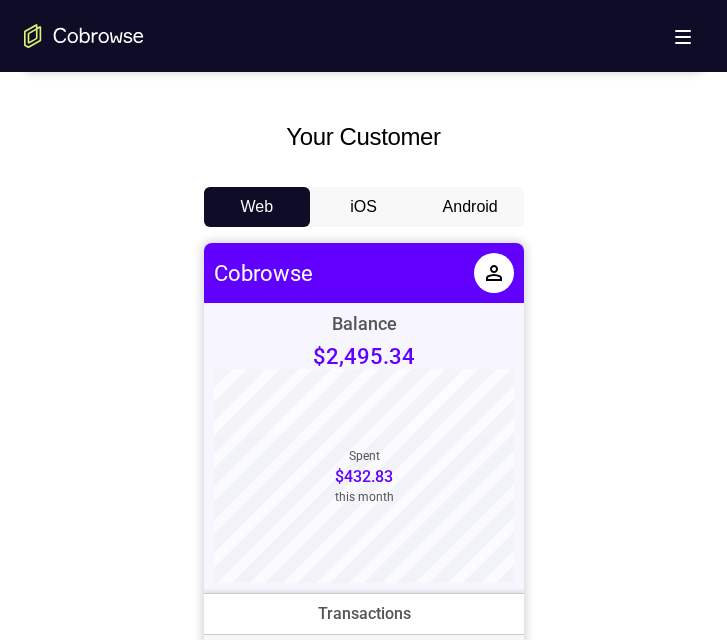 click on "Android" at bounding box center (470, 207) 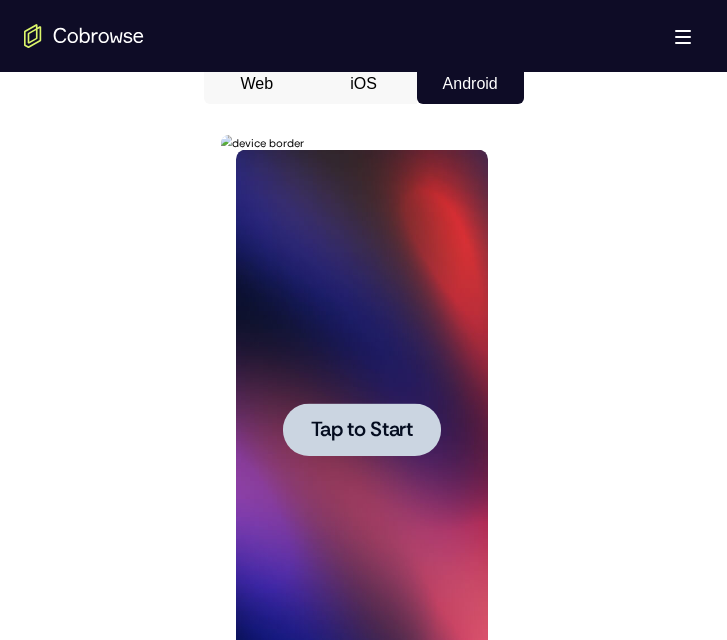 scroll, scrollTop: 0, scrollLeft: 0, axis: both 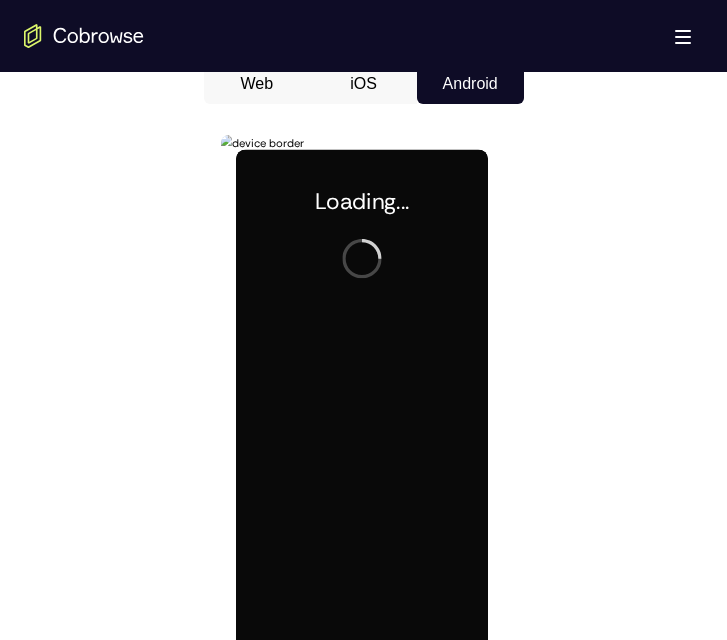 click at bounding box center [362, 430] 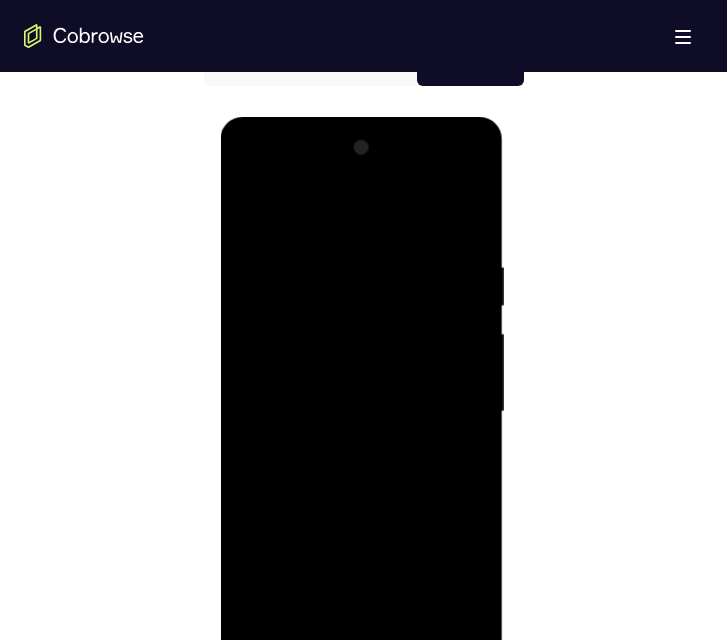 scroll, scrollTop: 1115, scrollLeft: 0, axis: vertical 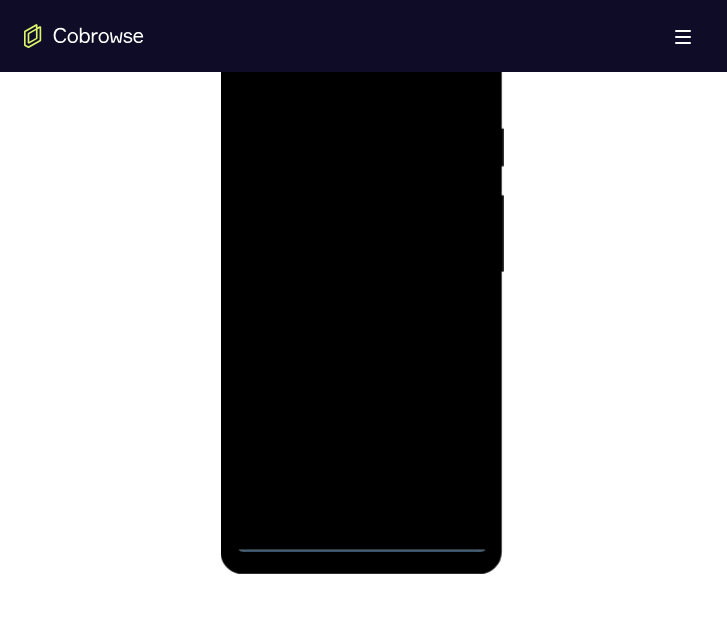 click at bounding box center (362, 273) 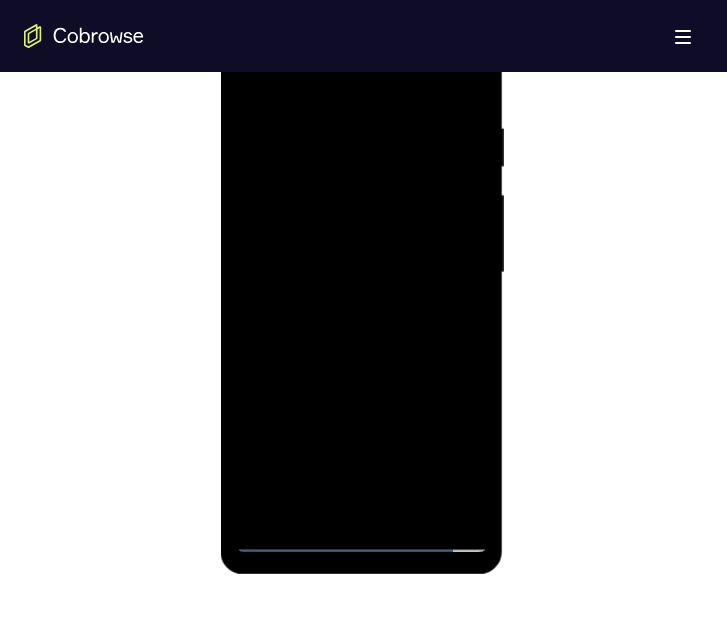 drag, startPoint x: 242, startPoint y: 215, endPoint x: 296, endPoint y: 73, distance: 151.92104 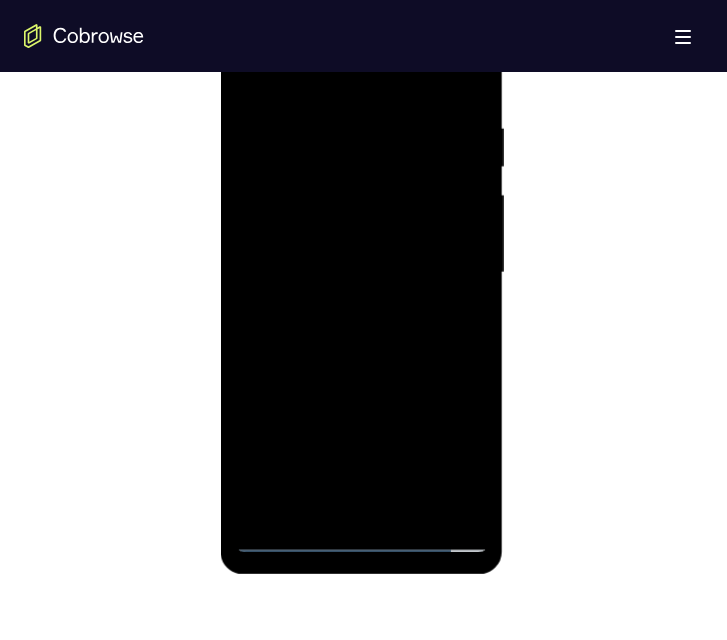 click at bounding box center [362, 273] 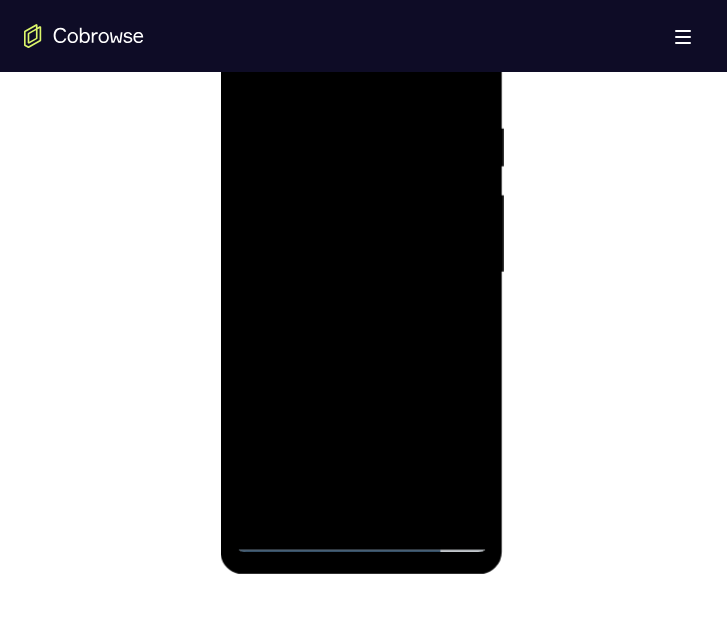 click at bounding box center [362, 273] 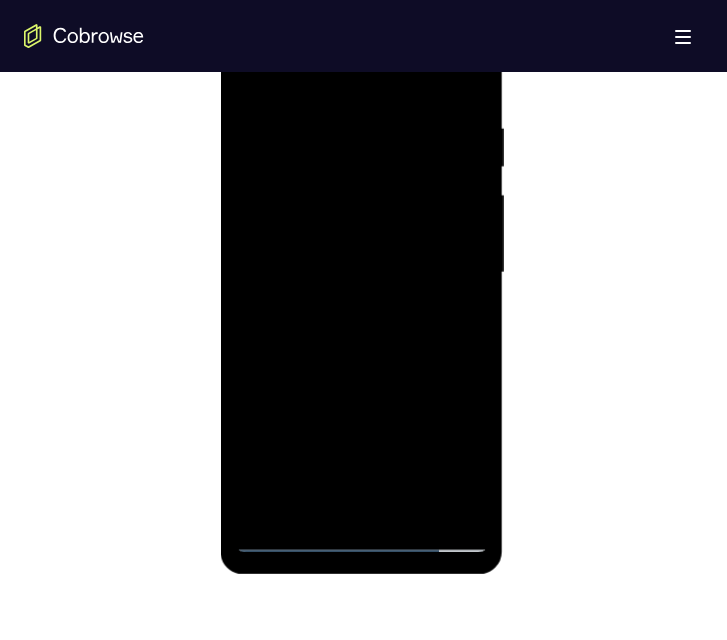 click at bounding box center (362, 273) 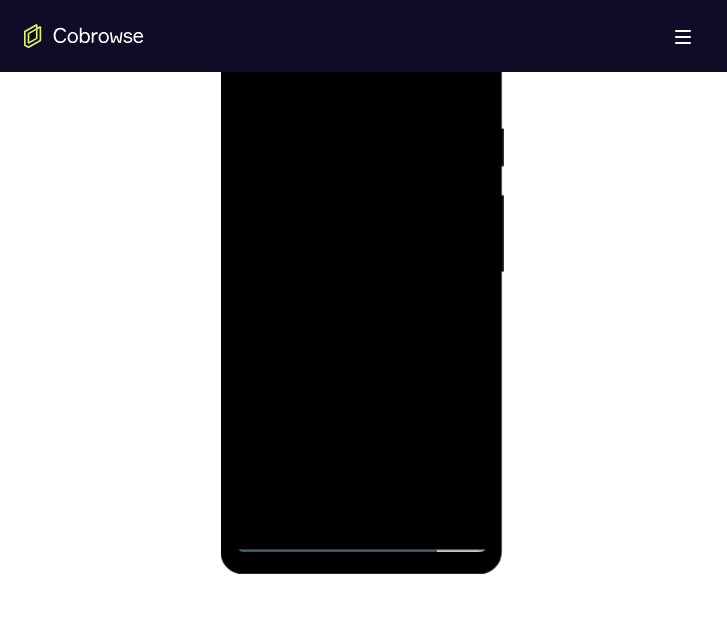 click at bounding box center [362, 273] 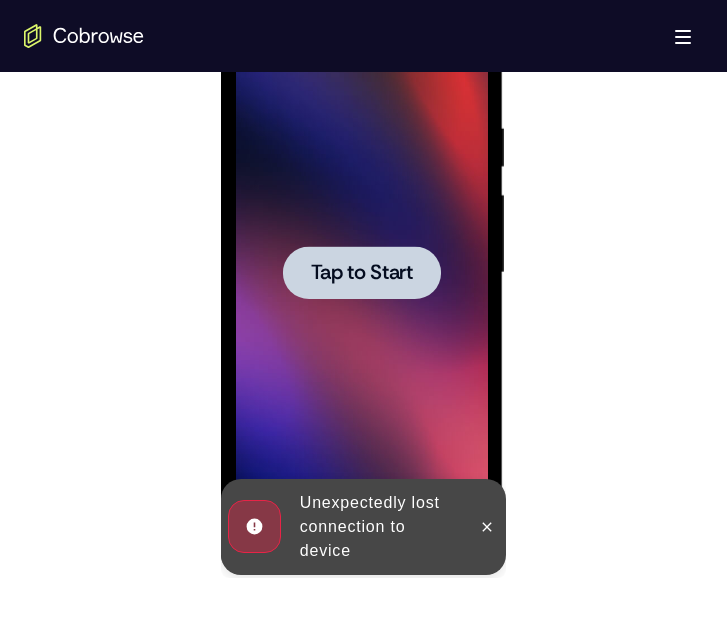 click at bounding box center [362, 273] 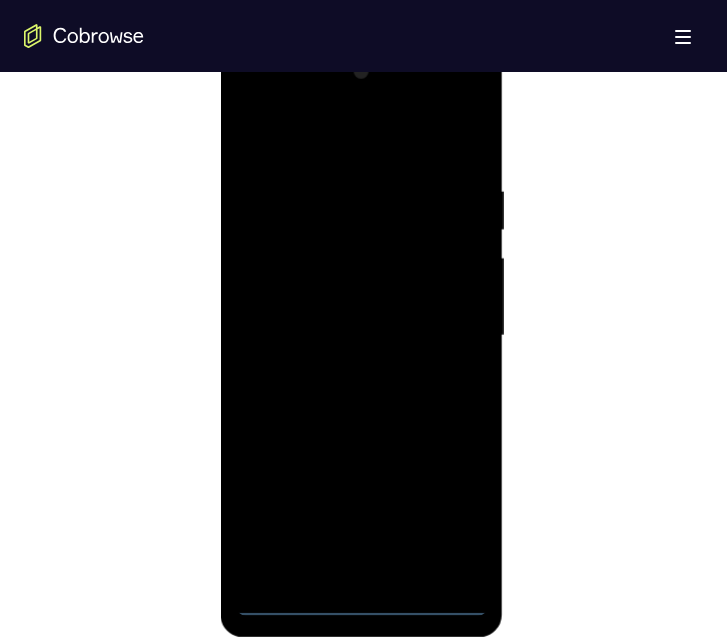 scroll, scrollTop: 1094, scrollLeft: 0, axis: vertical 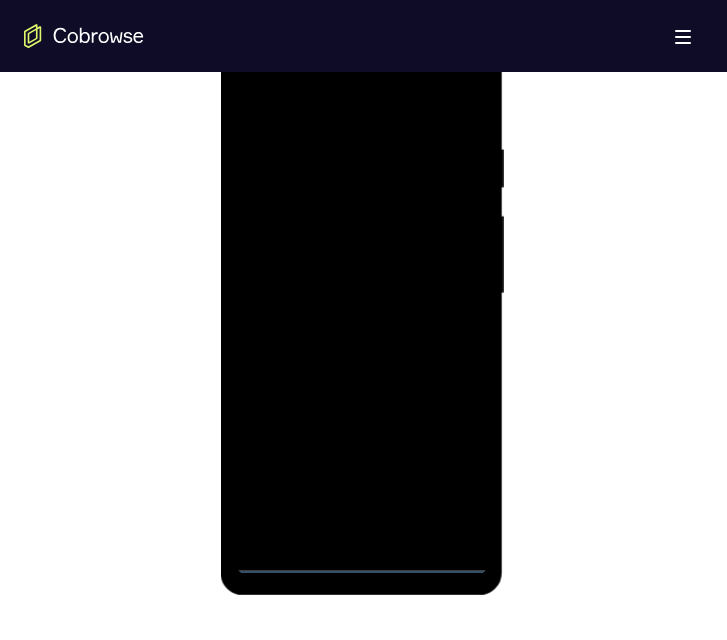 click at bounding box center [362, 294] 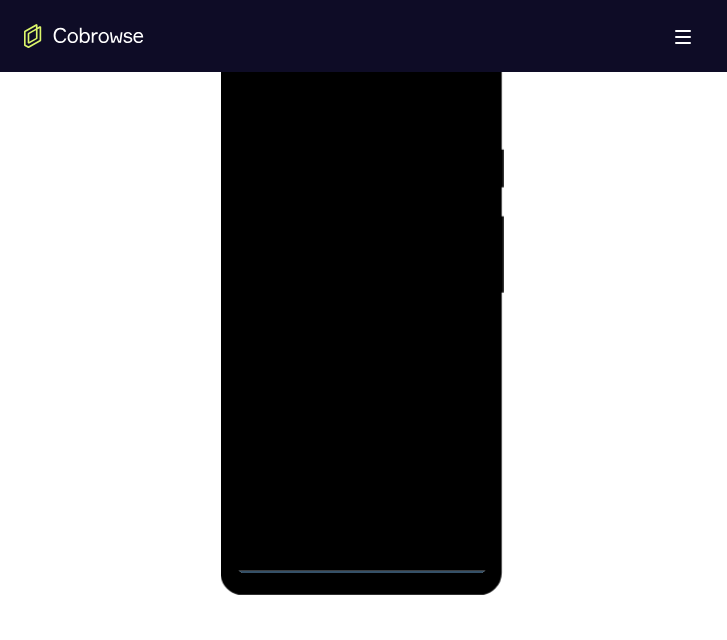 click at bounding box center [362, 294] 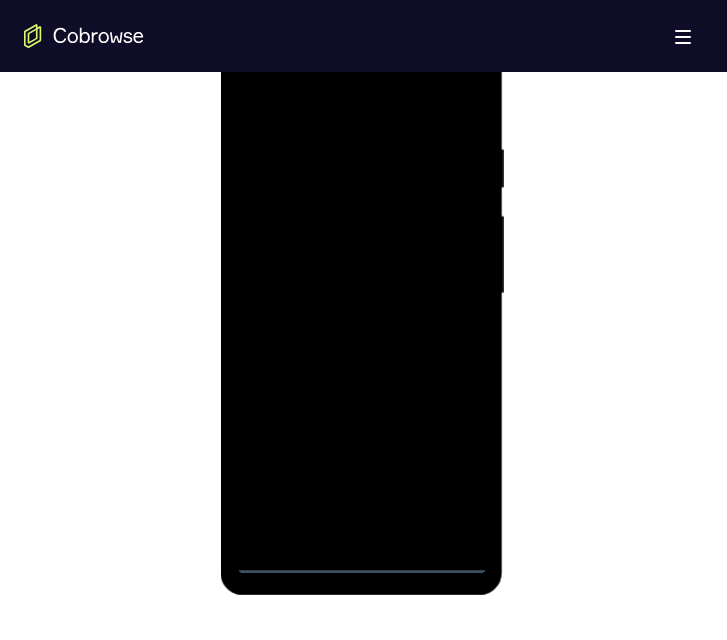 click at bounding box center [362, 294] 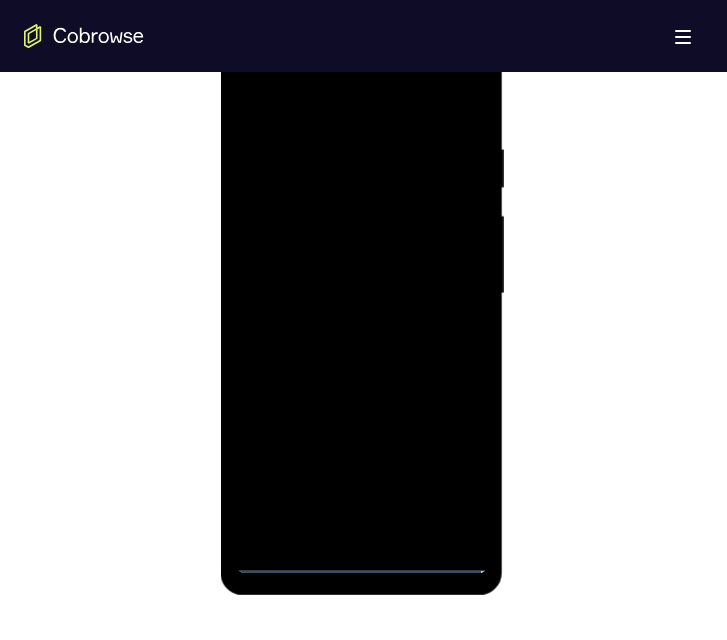 click at bounding box center (362, 294) 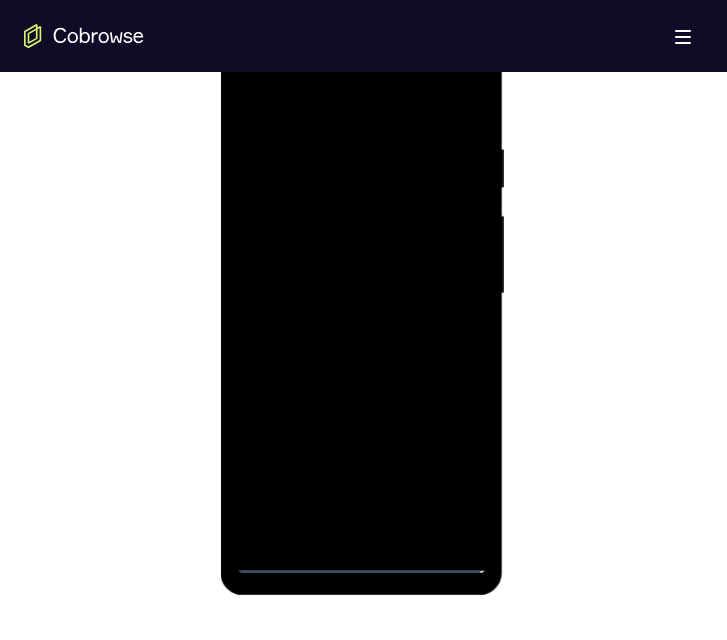 click at bounding box center [362, 294] 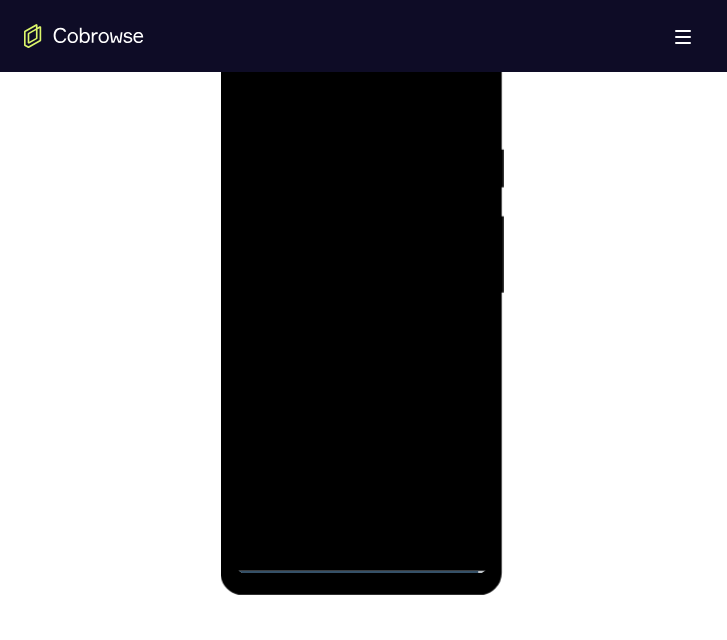drag, startPoint x: 404, startPoint y: 414, endPoint x: 418, endPoint y: 202, distance: 212.46176 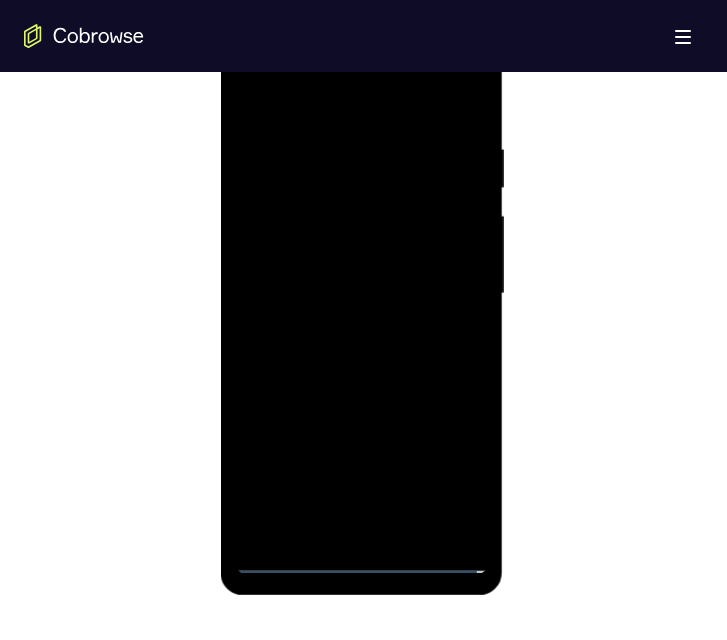 click at bounding box center [362, 294] 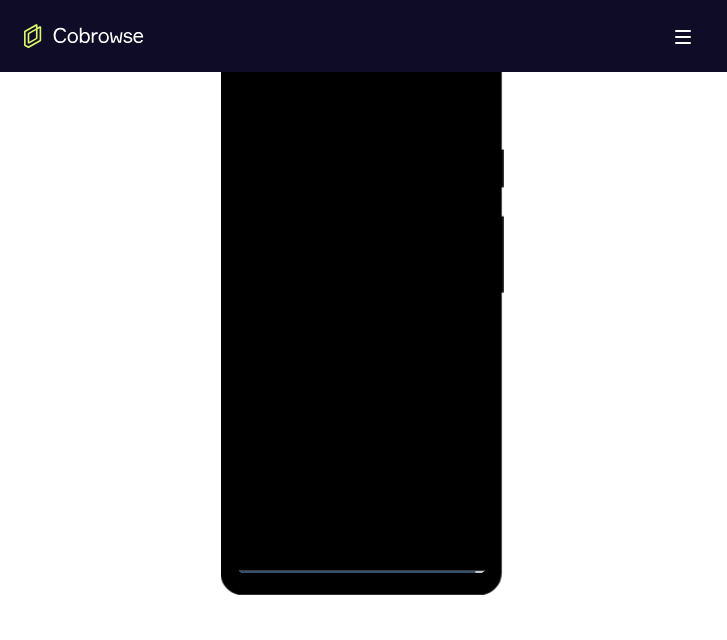 click at bounding box center (362, 294) 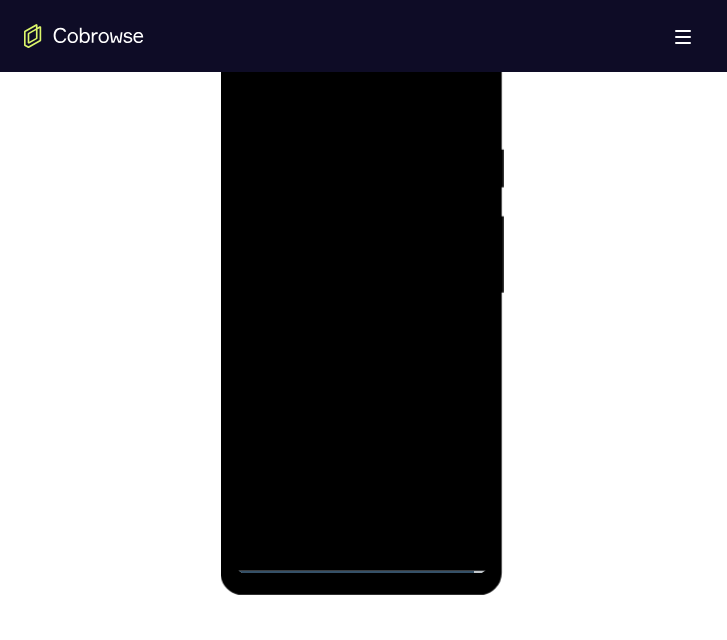 click at bounding box center [362, 294] 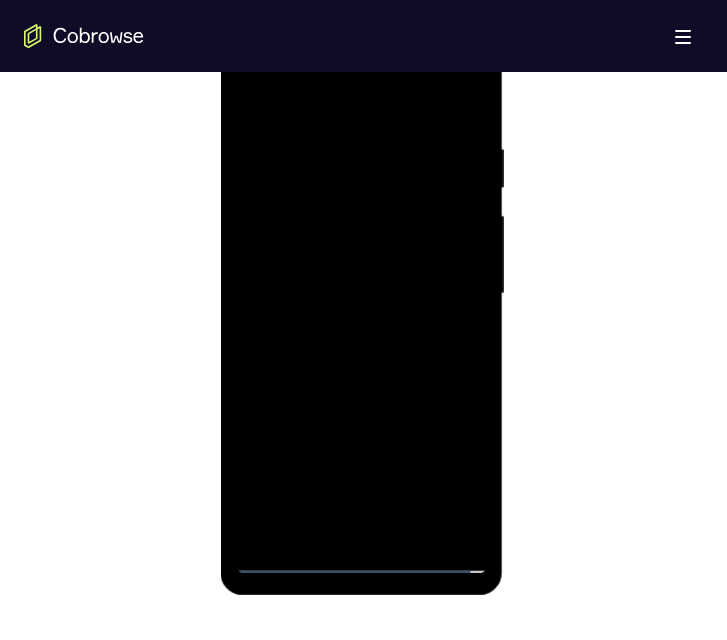 click at bounding box center [362, 294] 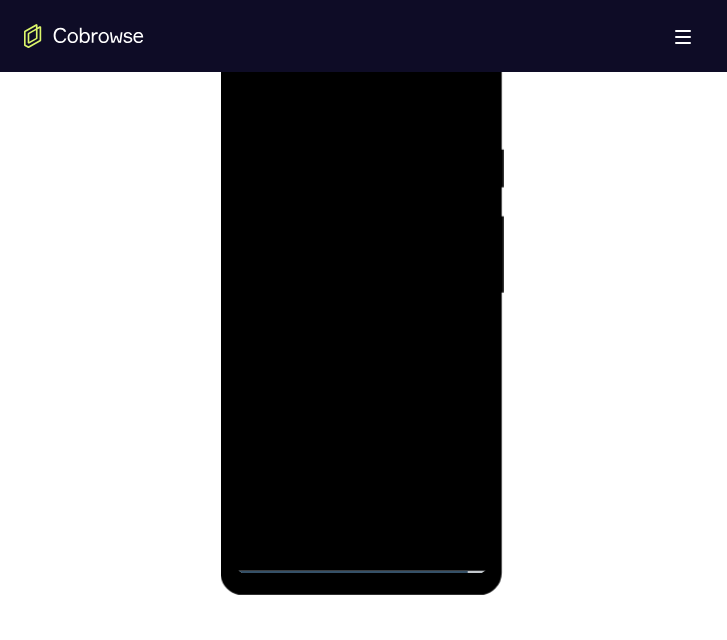 click at bounding box center (362, 294) 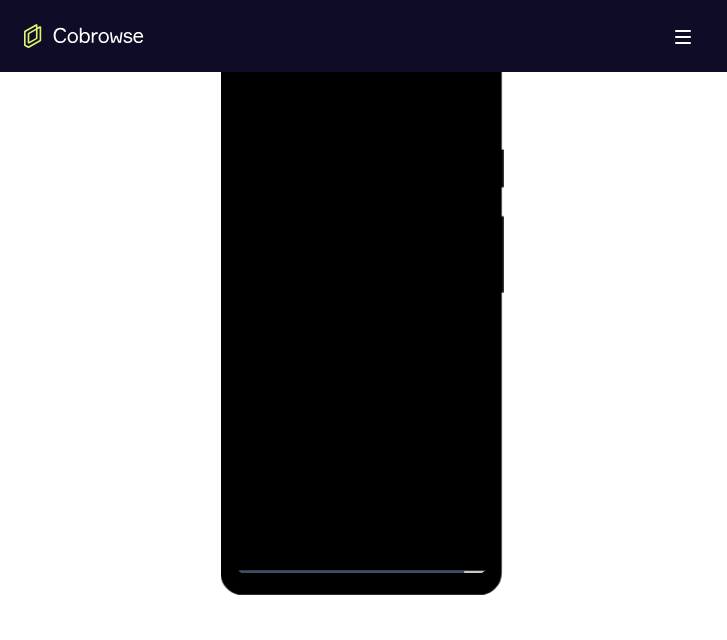 click at bounding box center (362, 294) 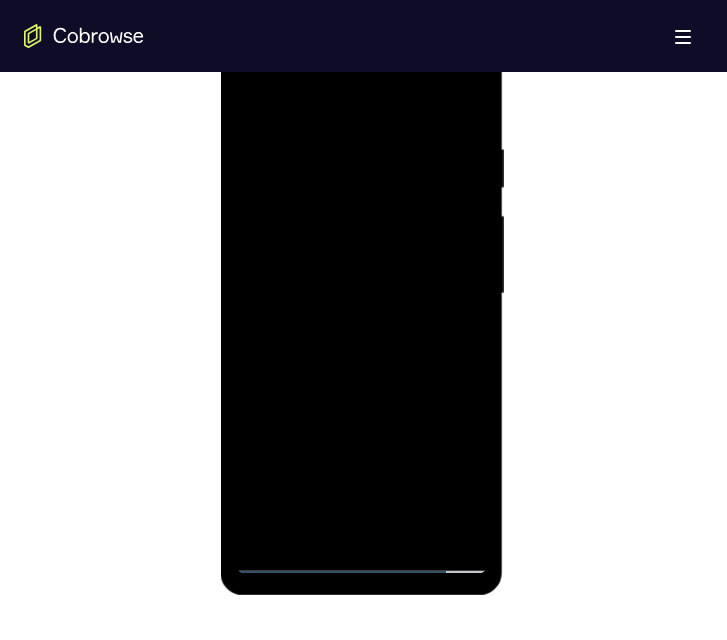 click at bounding box center [362, 294] 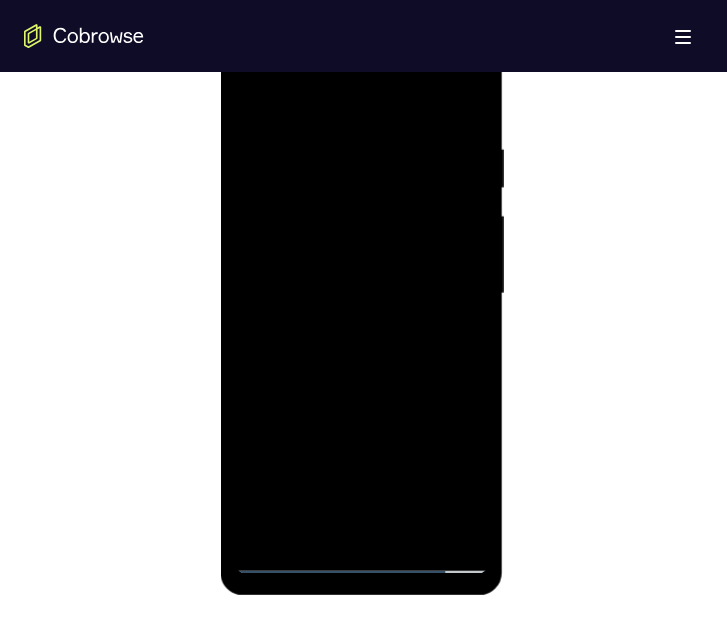 click at bounding box center (362, 294) 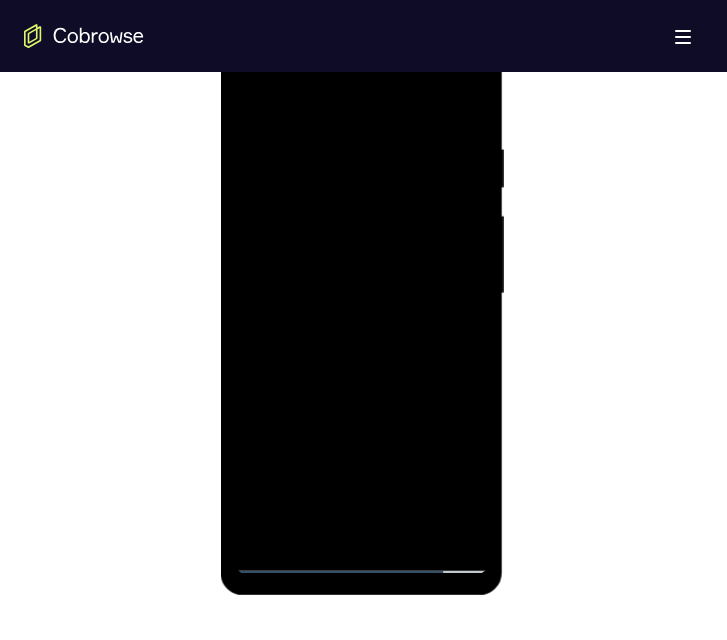 click at bounding box center (362, 294) 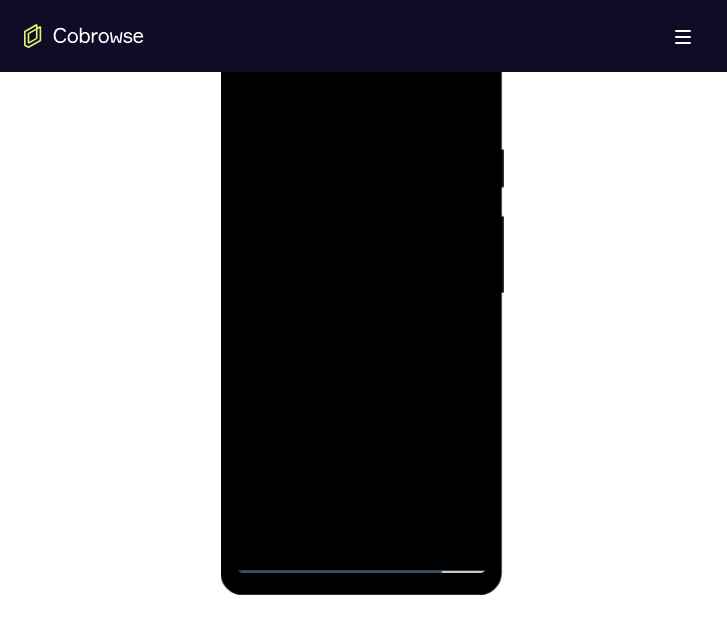 click at bounding box center [362, 294] 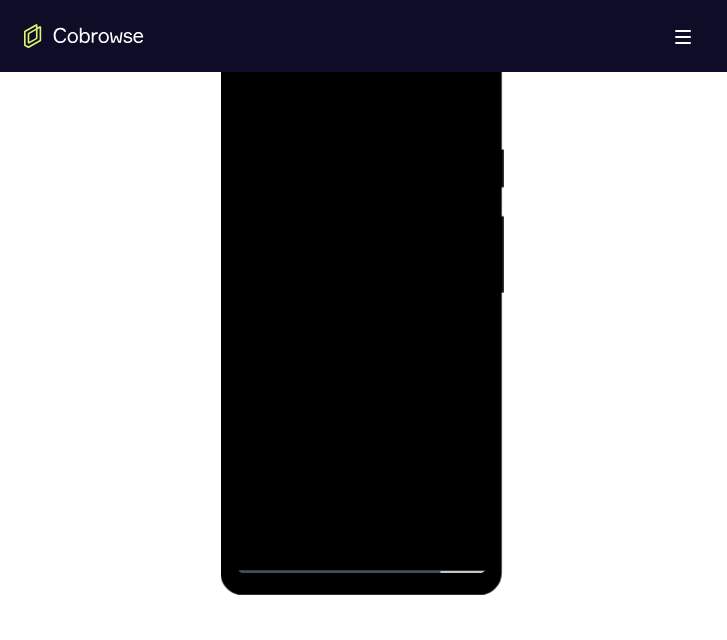 click at bounding box center [362, 294] 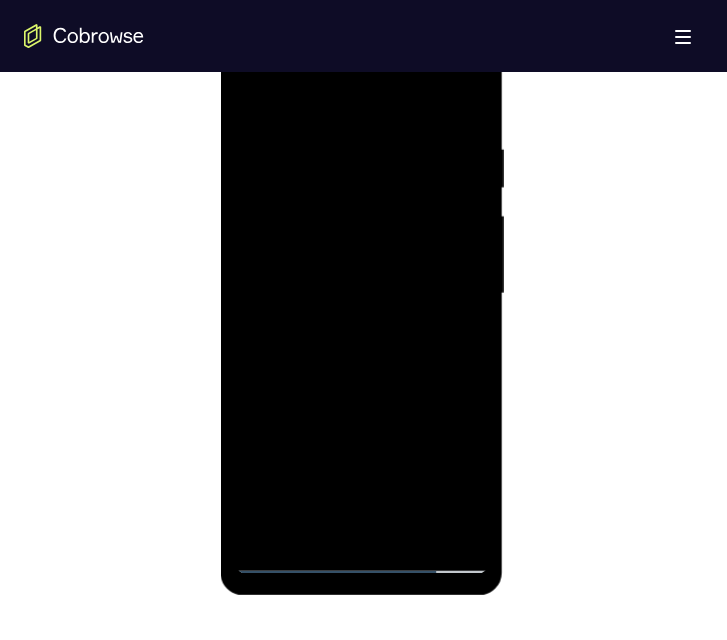 scroll, scrollTop: 1034, scrollLeft: 0, axis: vertical 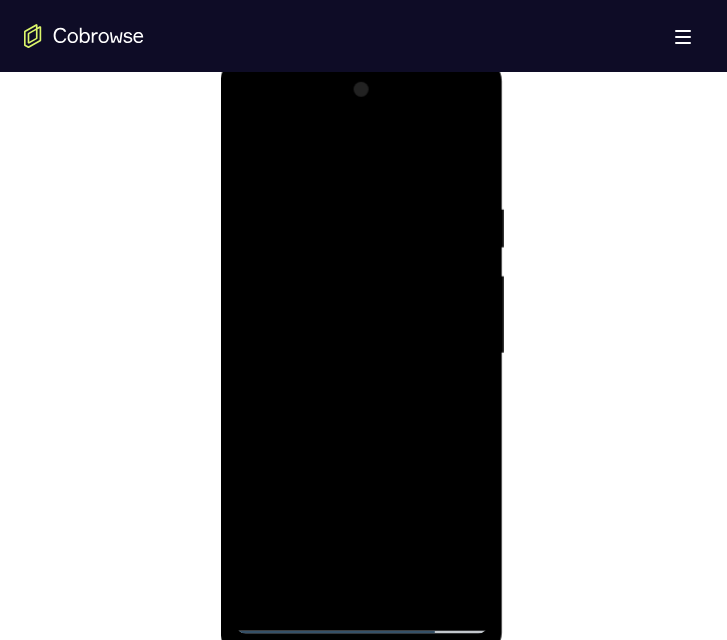 click at bounding box center [362, 354] 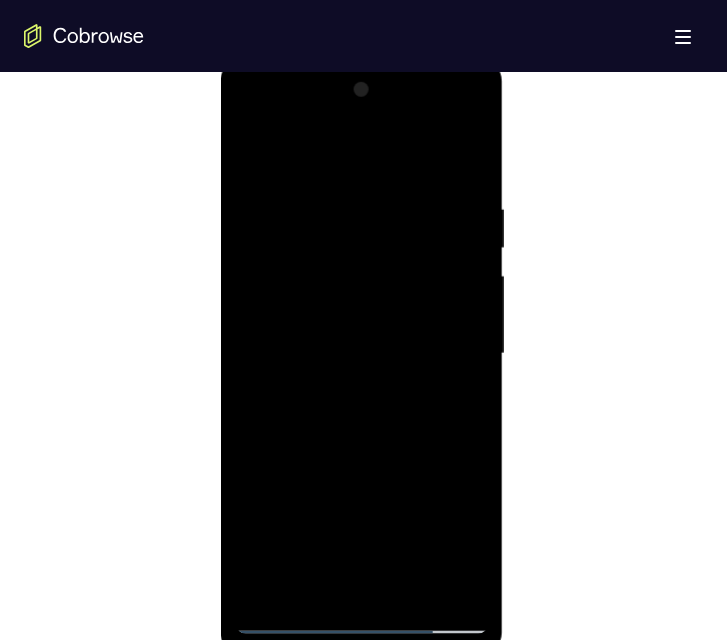 click at bounding box center [362, 354] 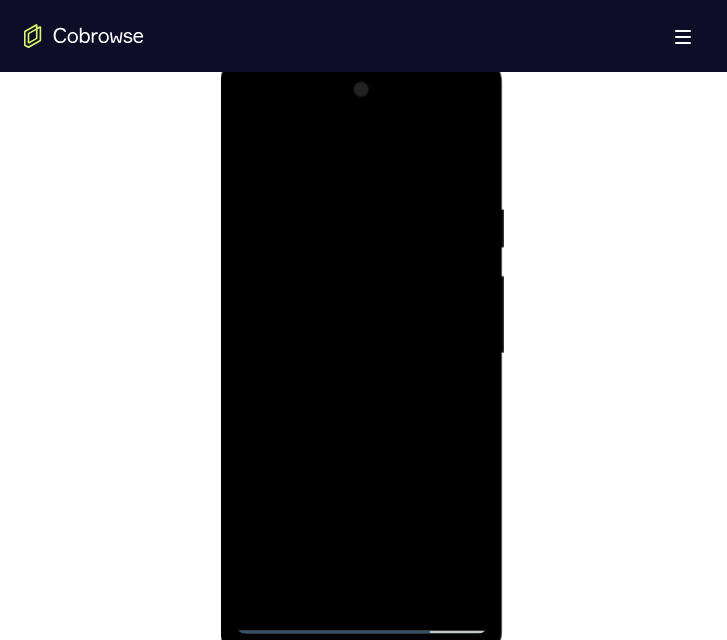 click at bounding box center (362, 354) 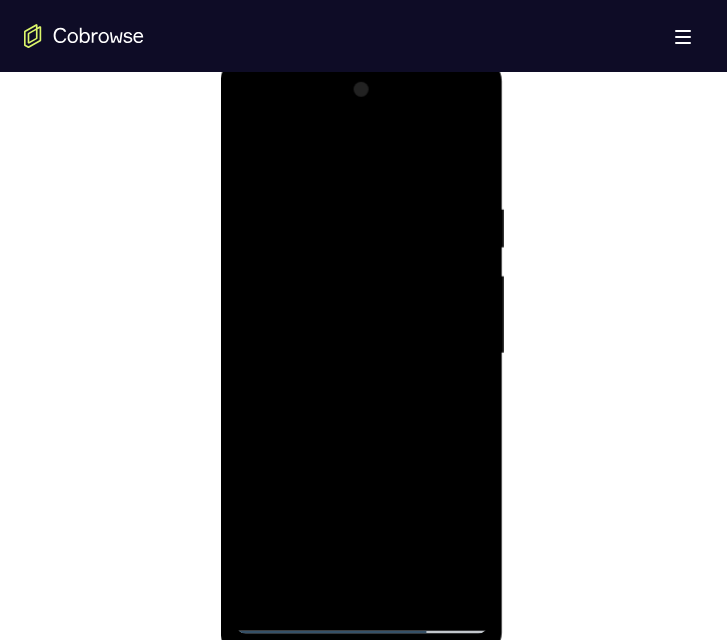 click at bounding box center (362, 354) 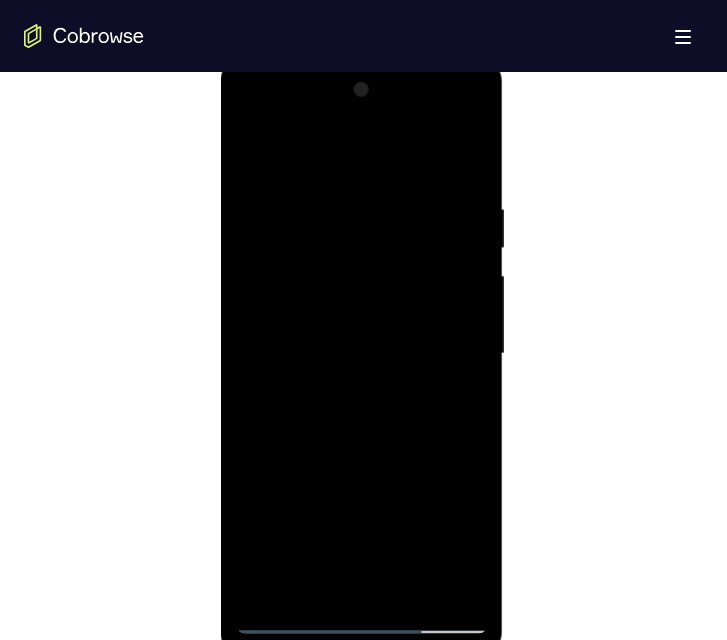 click at bounding box center (362, 354) 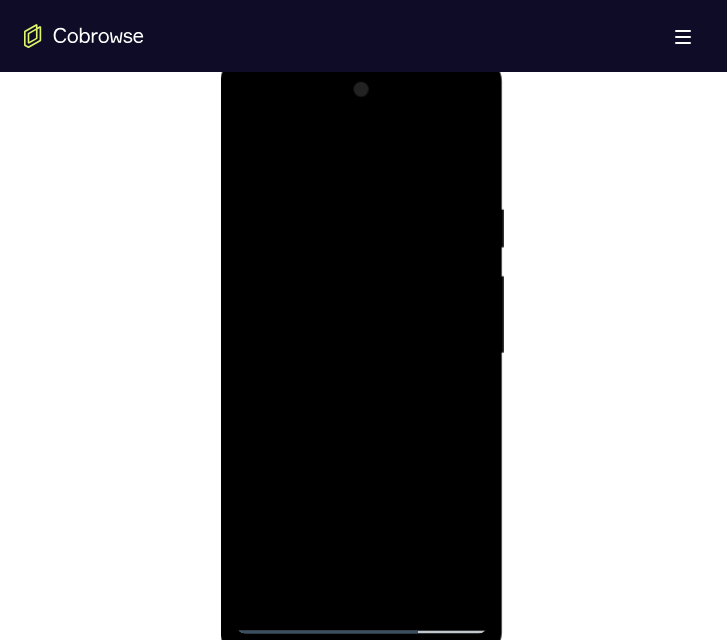 click at bounding box center [362, 354] 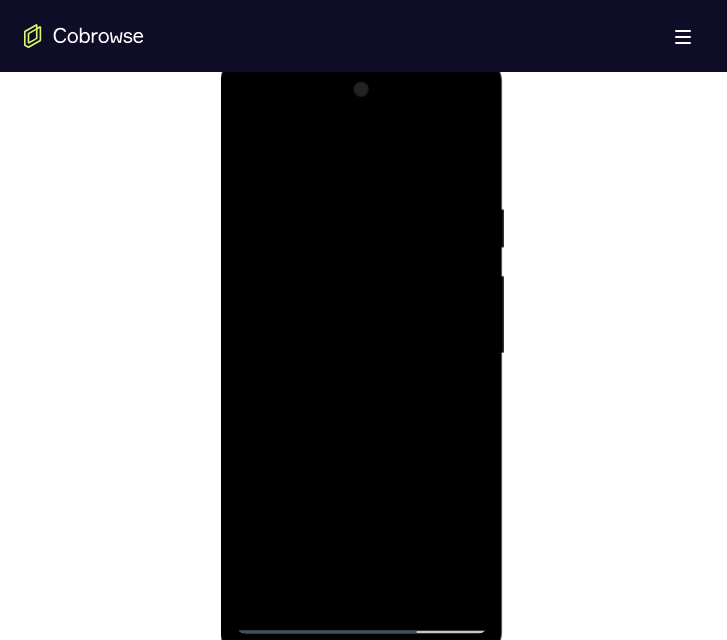 click at bounding box center (362, 354) 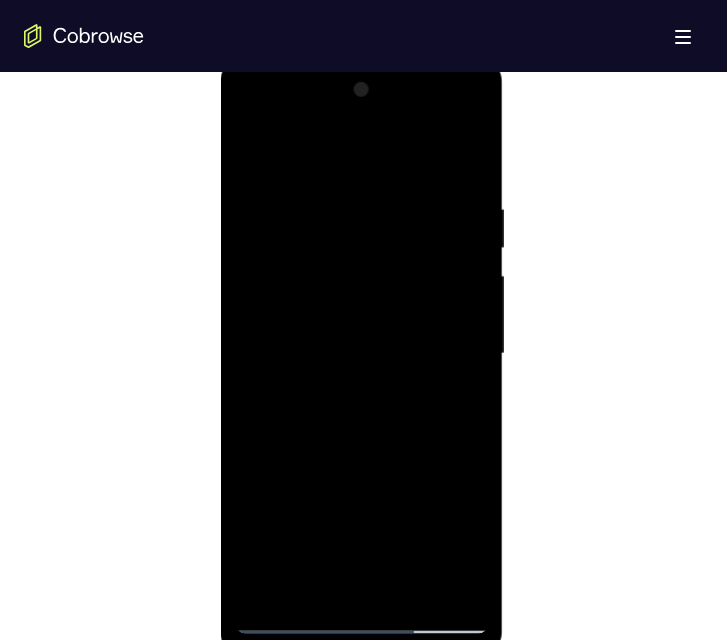 click at bounding box center (362, 354) 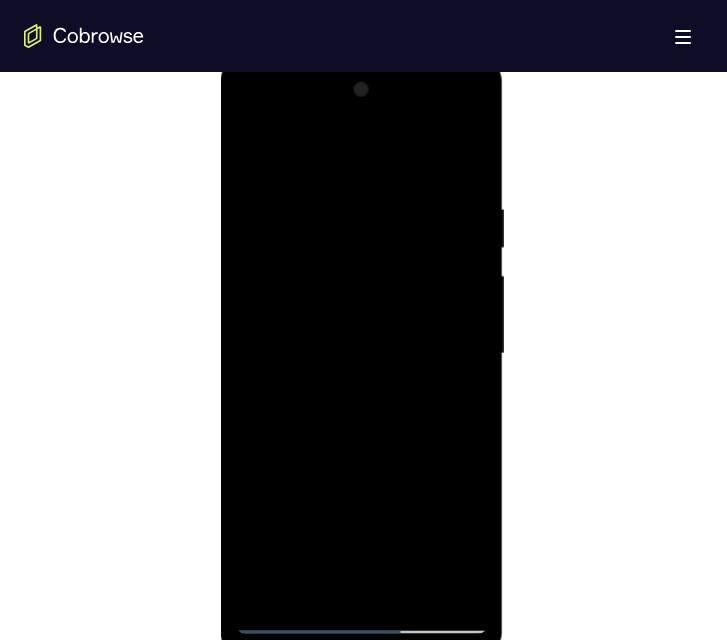 click at bounding box center [362, 354] 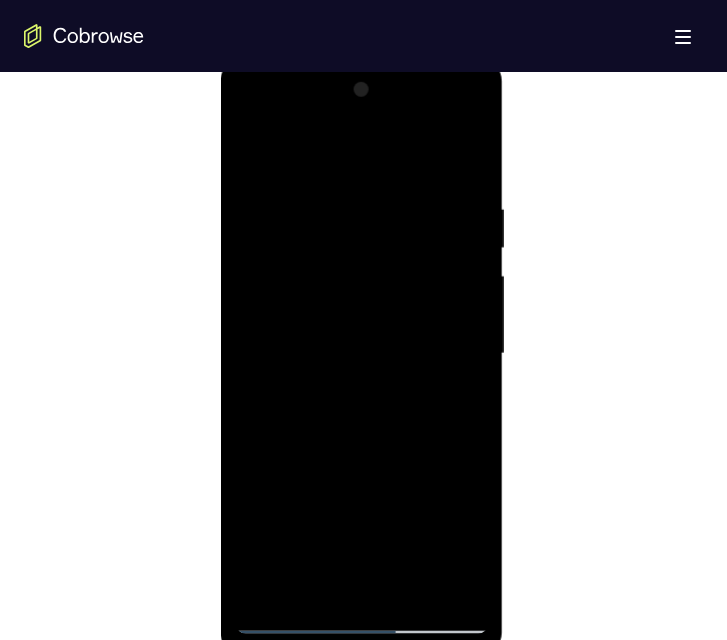 click at bounding box center (362, 354) 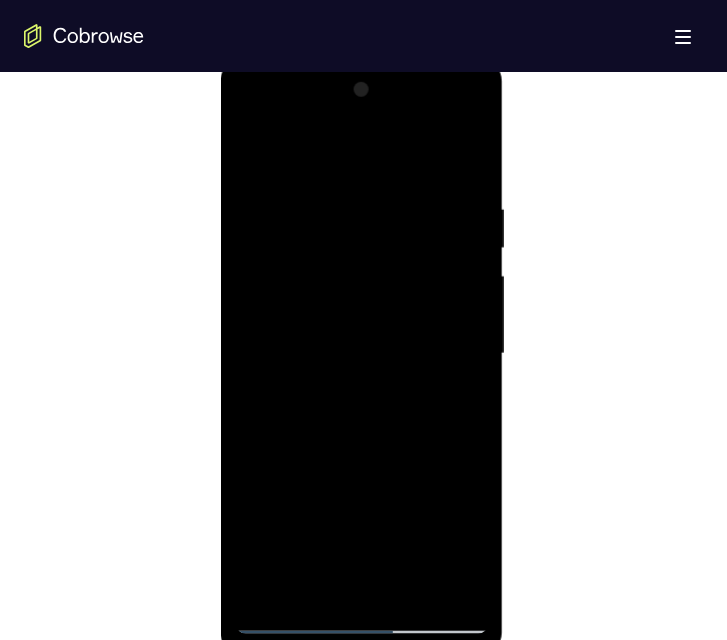 click at bounding box center (362, 354) 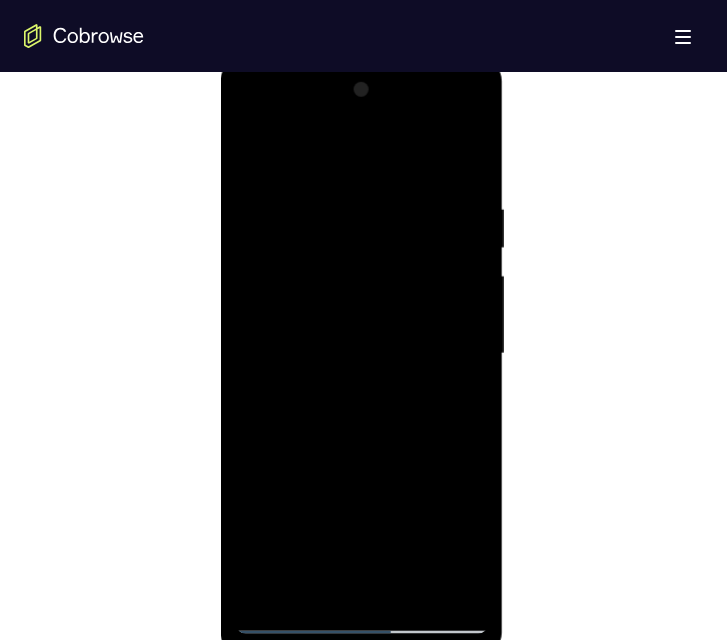 click at bounding box center (362, 354) 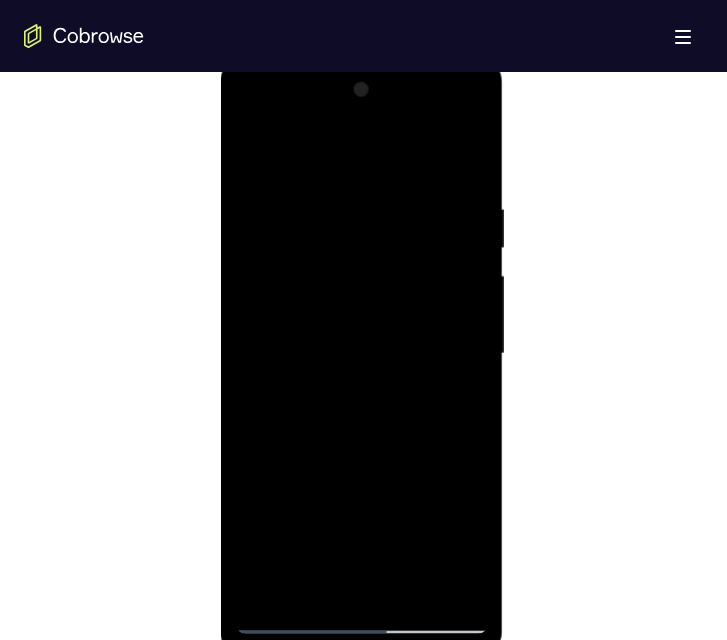 drag, startPoint x: 273, startPoint y: 342, endPoint x: 283, endPoint y: 290, distance: 52.95281 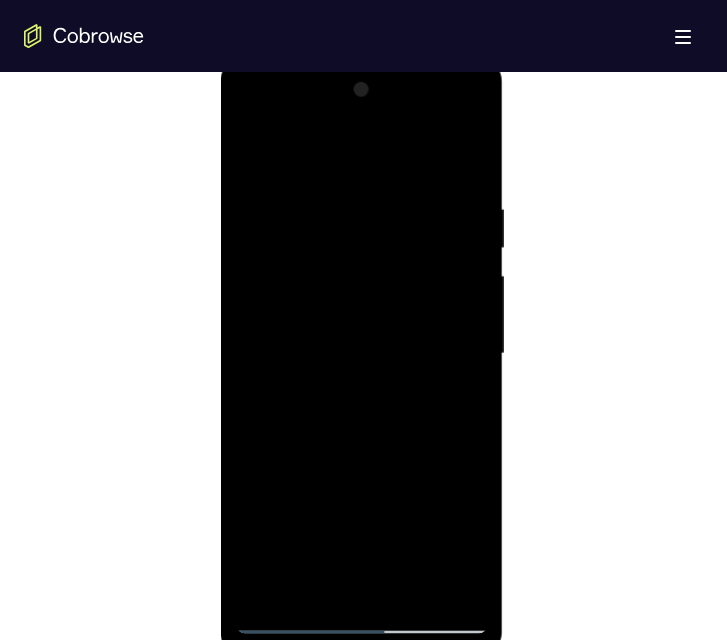 click at bounding box center (362, 354) 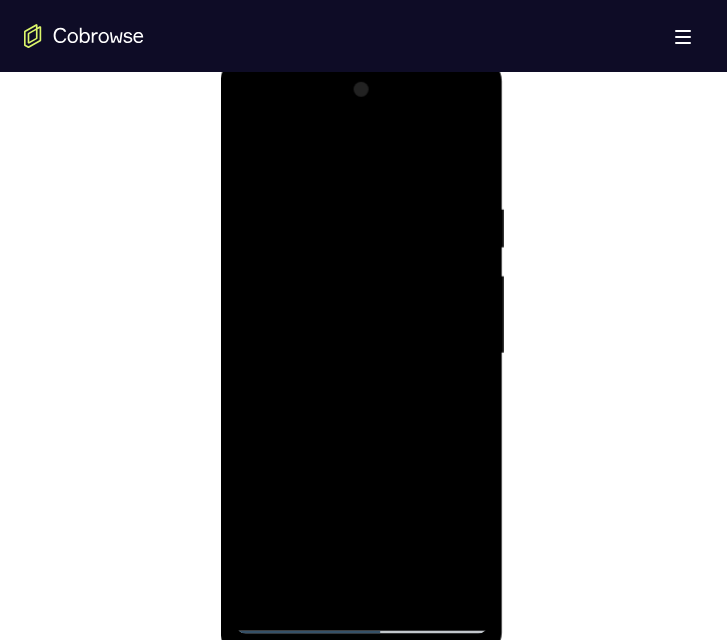 scroll, scrollTop: 1058, scrollLeft: 0, axis: vertical 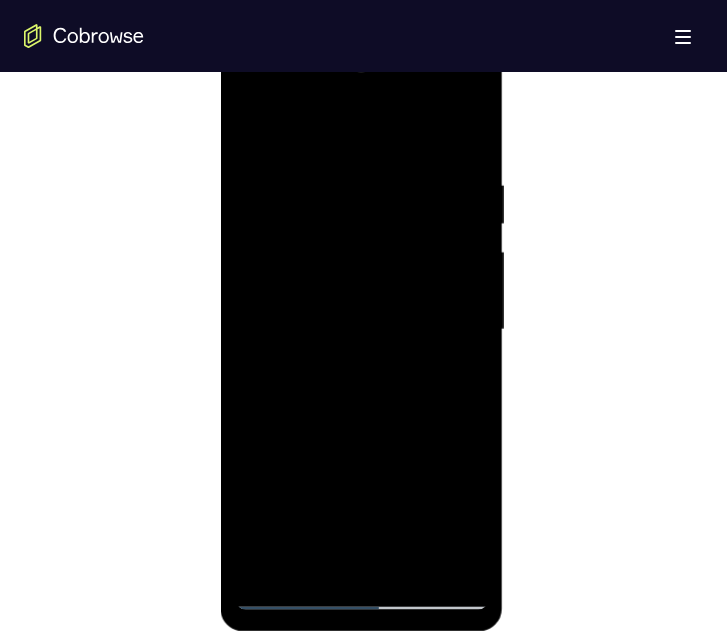 drag, startPoint x: 298, startPoint y: 389, endPoint x: 297, endPoint y: 246, distance: 143.0035 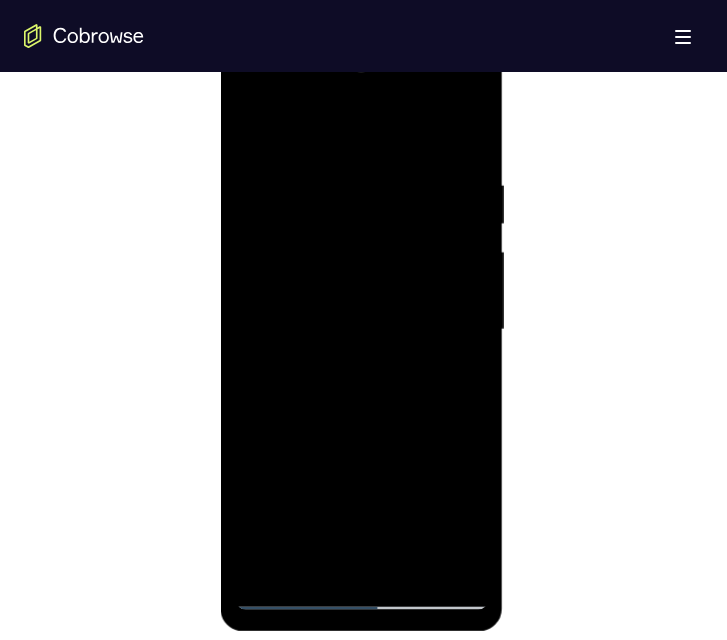 drag, startPoint x: 344, startPoint y: 437, endPoint x: 399, endPoint y: 104, distance: 337.51147 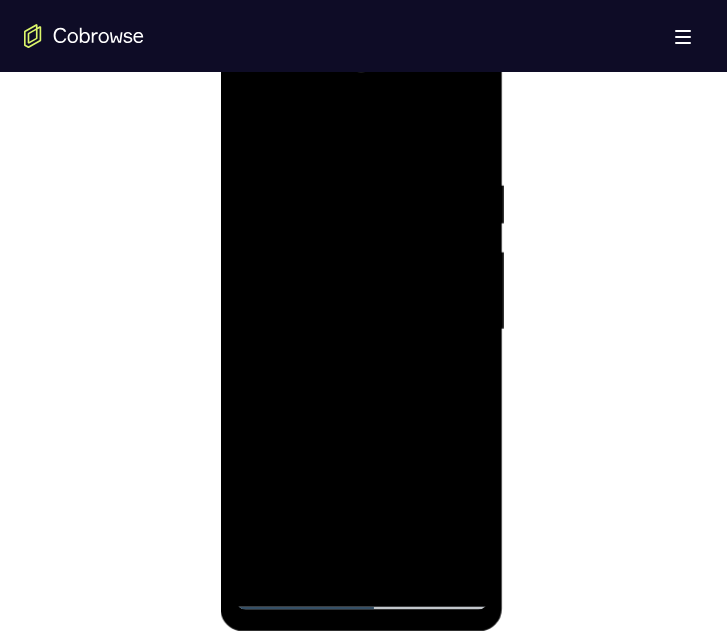 drag, startPoint x: 351, startPoint y: 436, endPoint x: 355, endPoint y: 352, distance: 84.095184 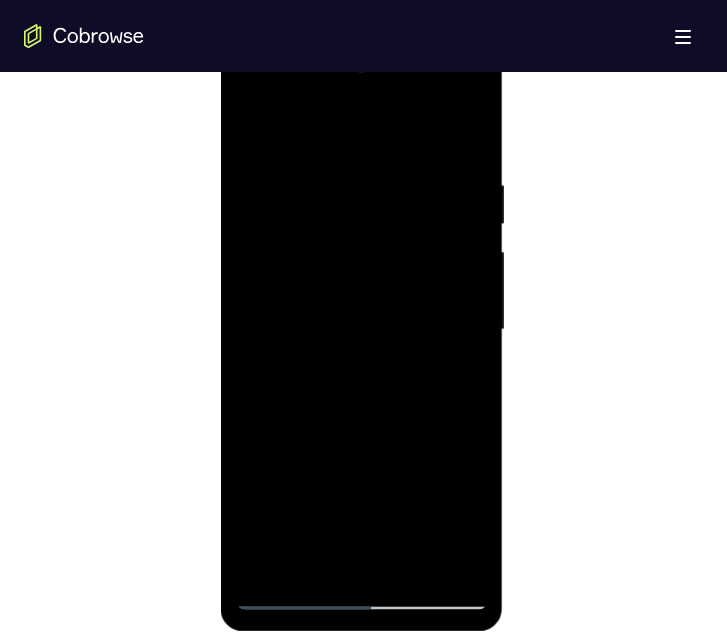 click at bounding box center (362, 330) 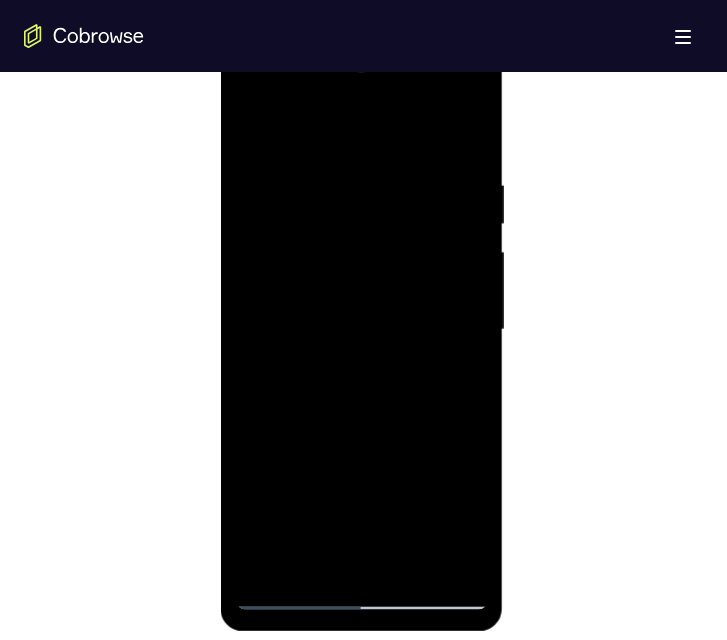 click at bounding box center [362, 330] 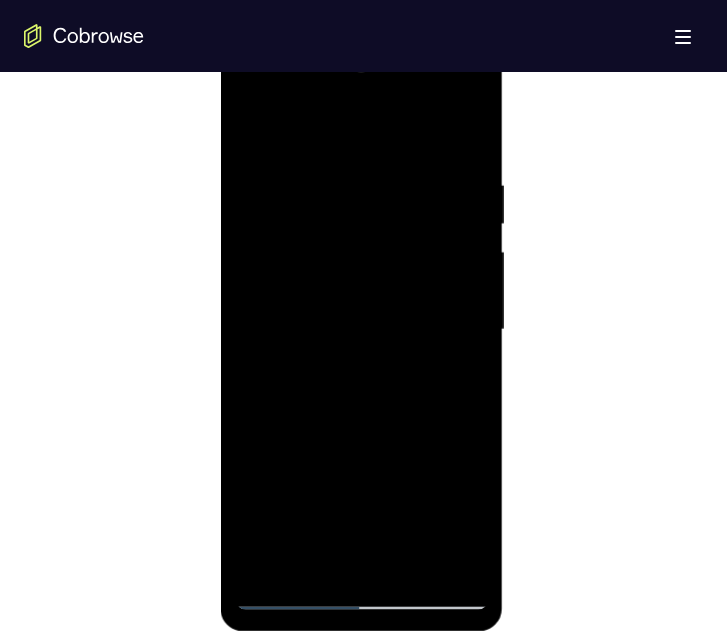 click at bounding box center [362, 330] 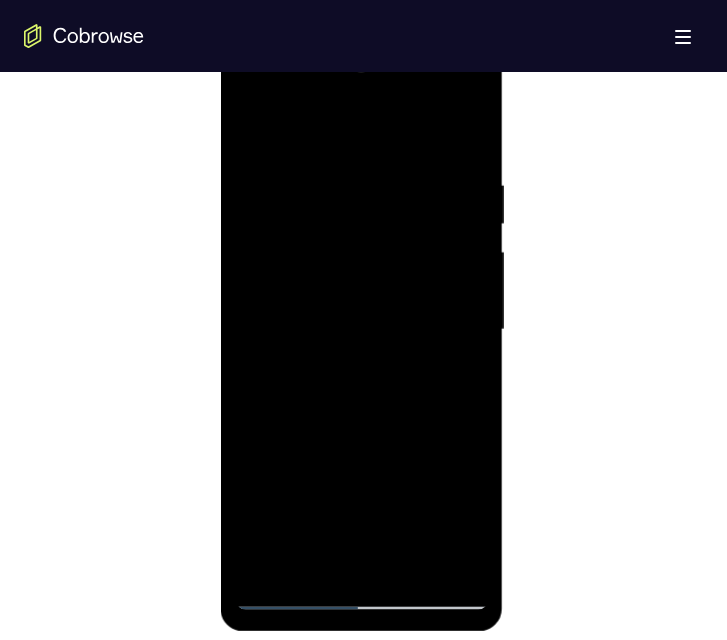 click at bounding box center [362, 330] 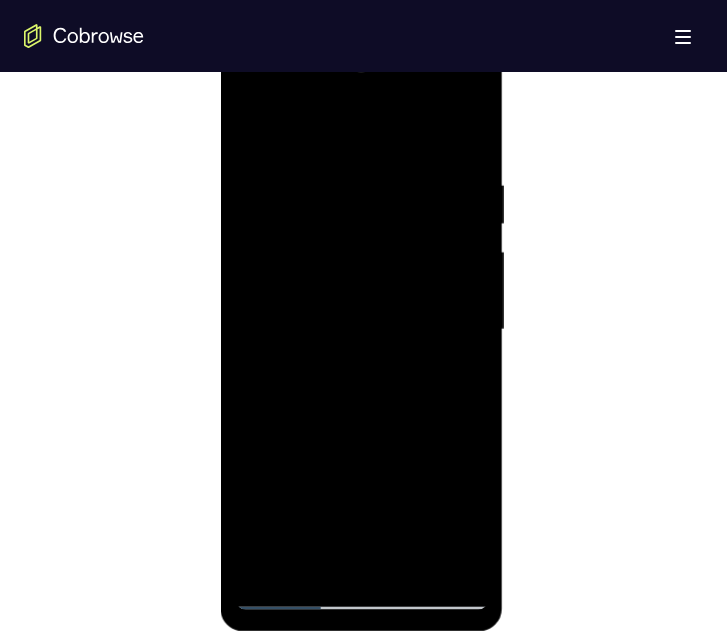 scroll, scrollTop: 1106, scrollLeft: 0, axis: vertical 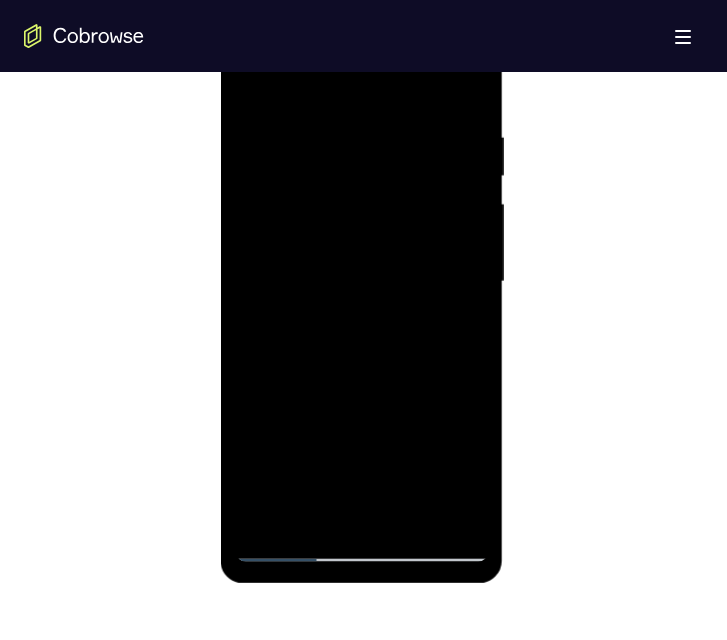 click at bounding box center [362, 282] 